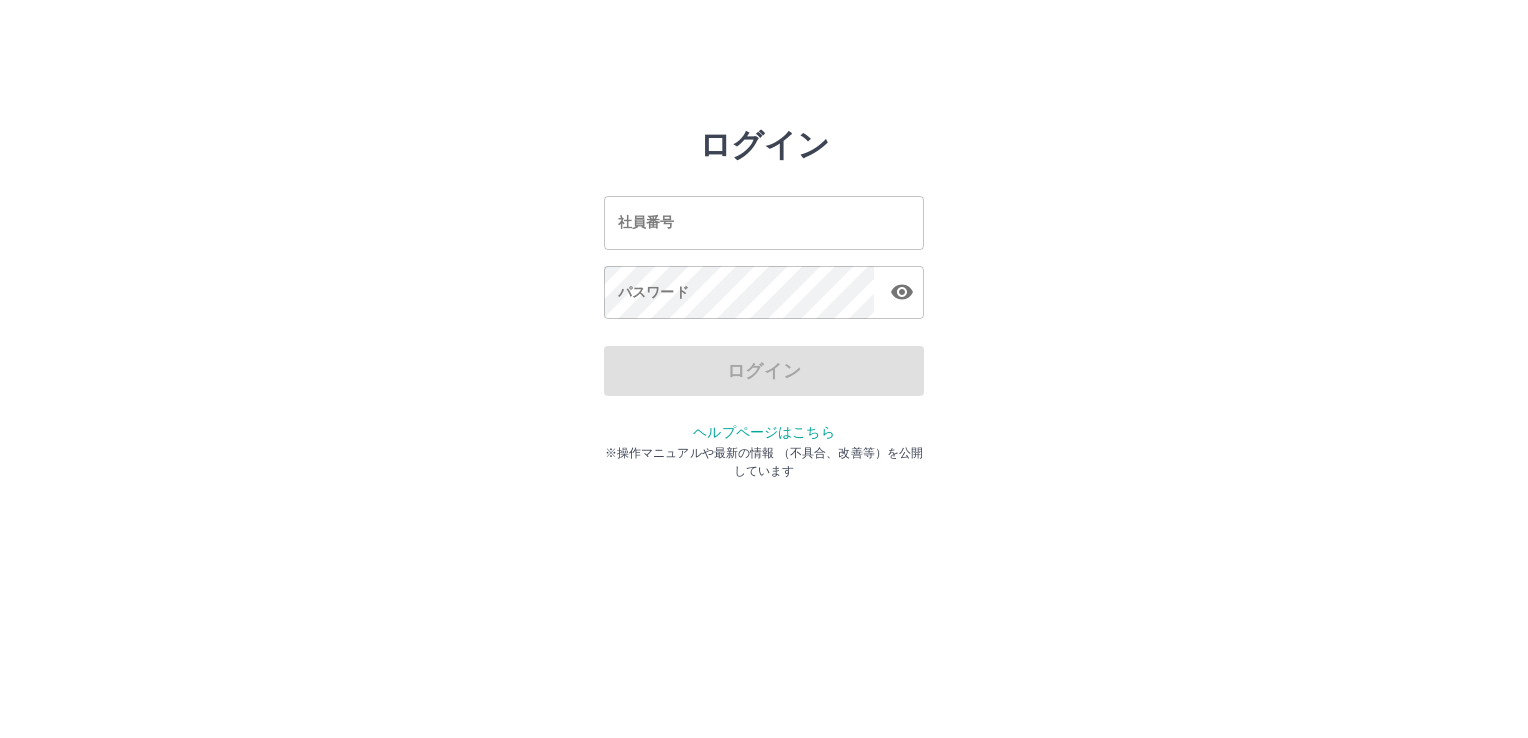 scroll, scrollTop: 0, scrollLeft: 0, axis: both 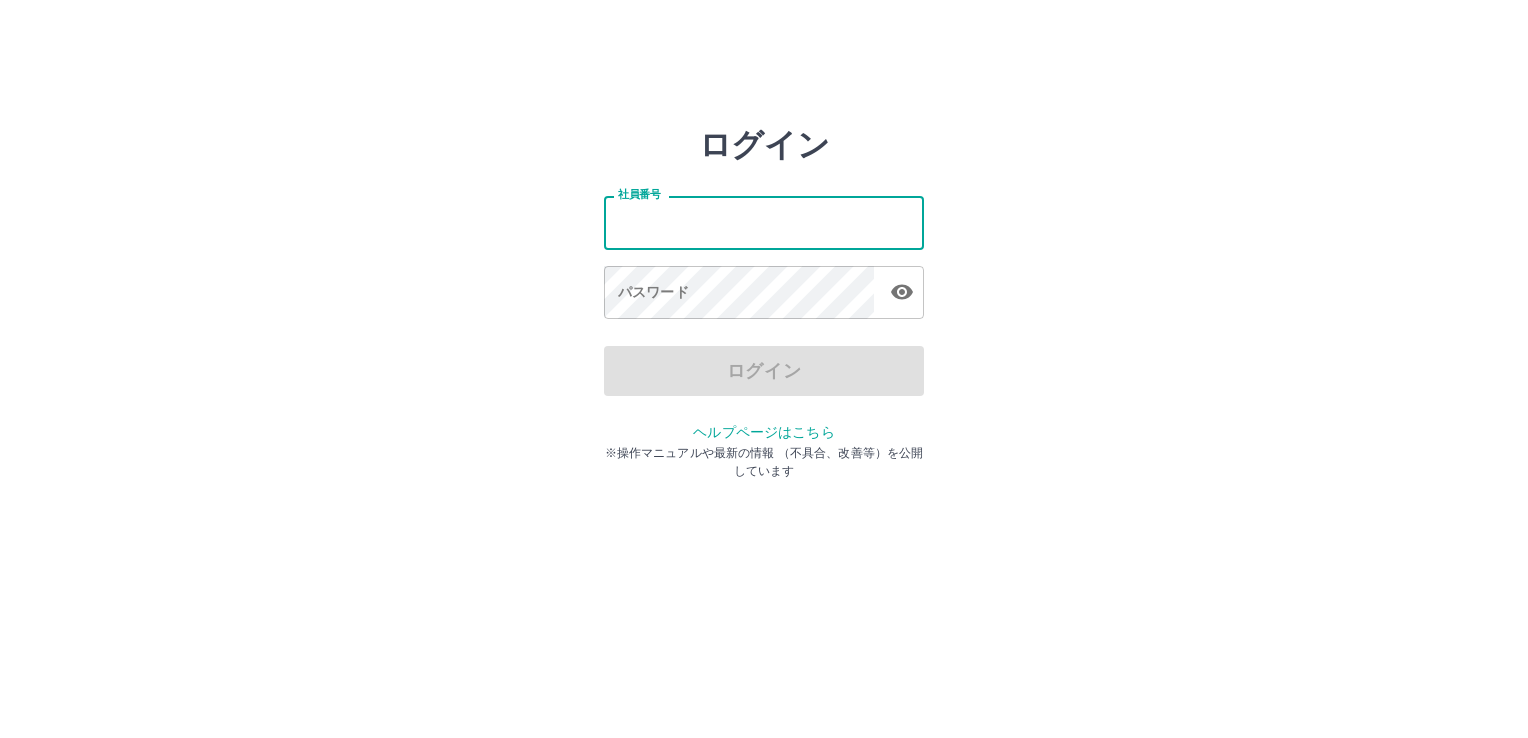 type on "*******" 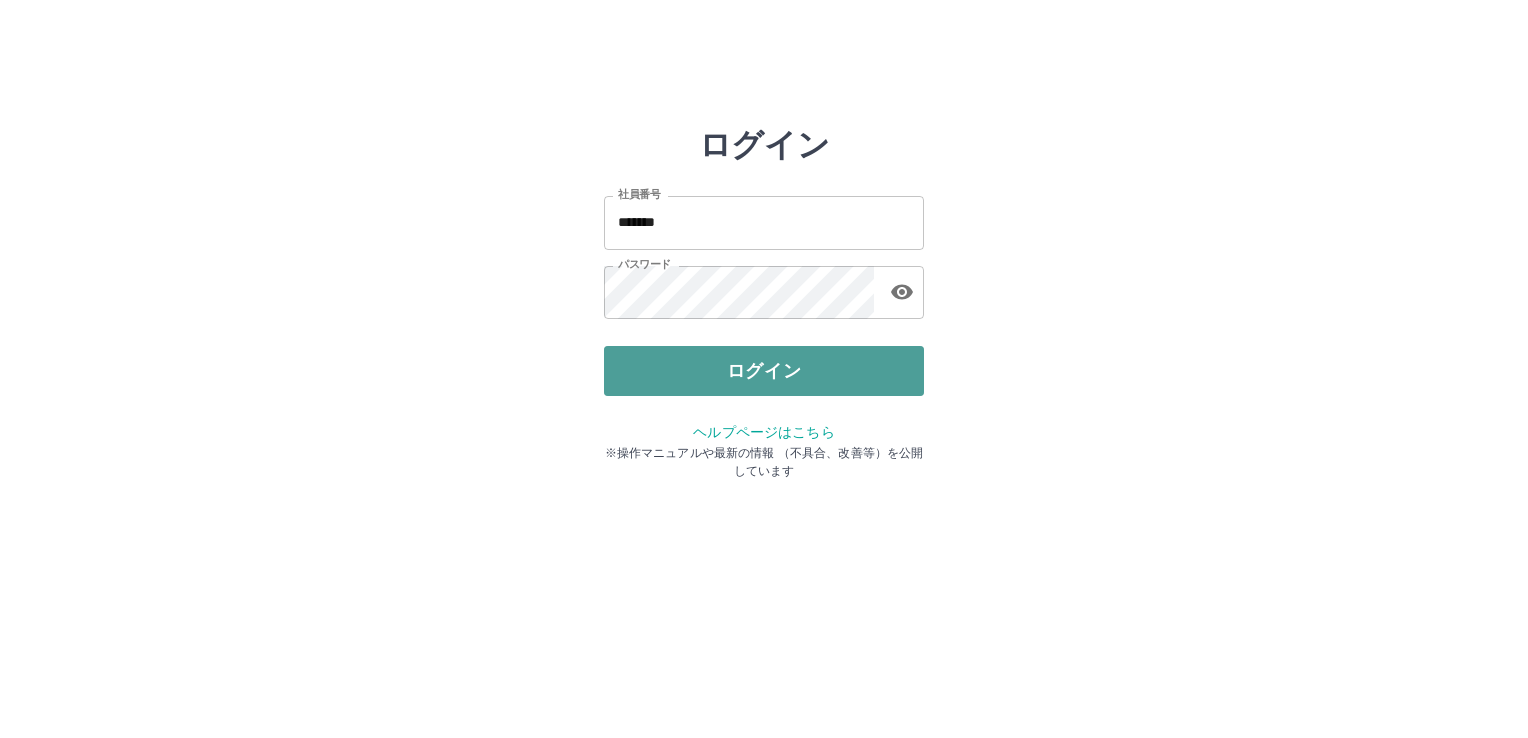 click on "ログイン" at bounding box center [764, 371] 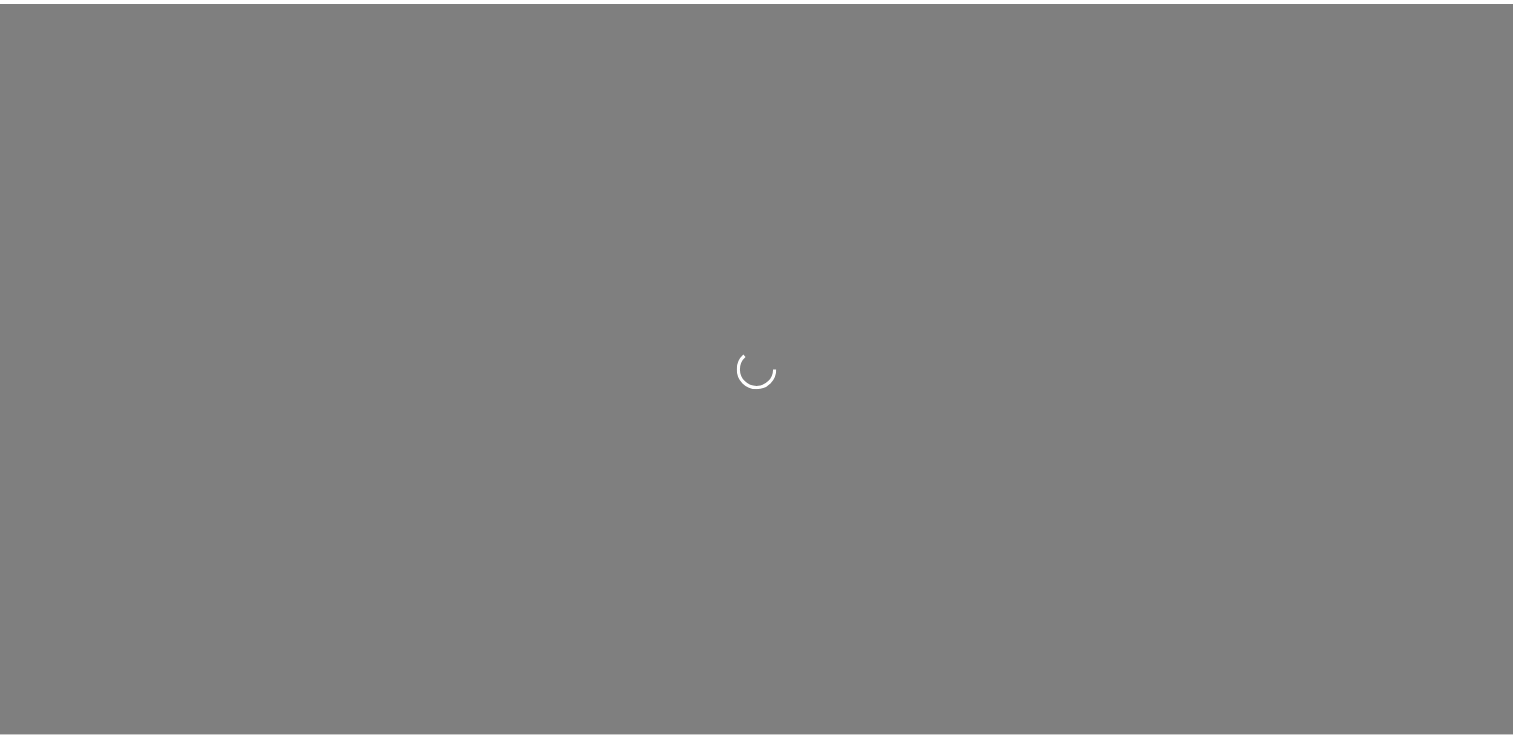 scroll, scrollTop: 0, scrollLeft: 0, axis: both 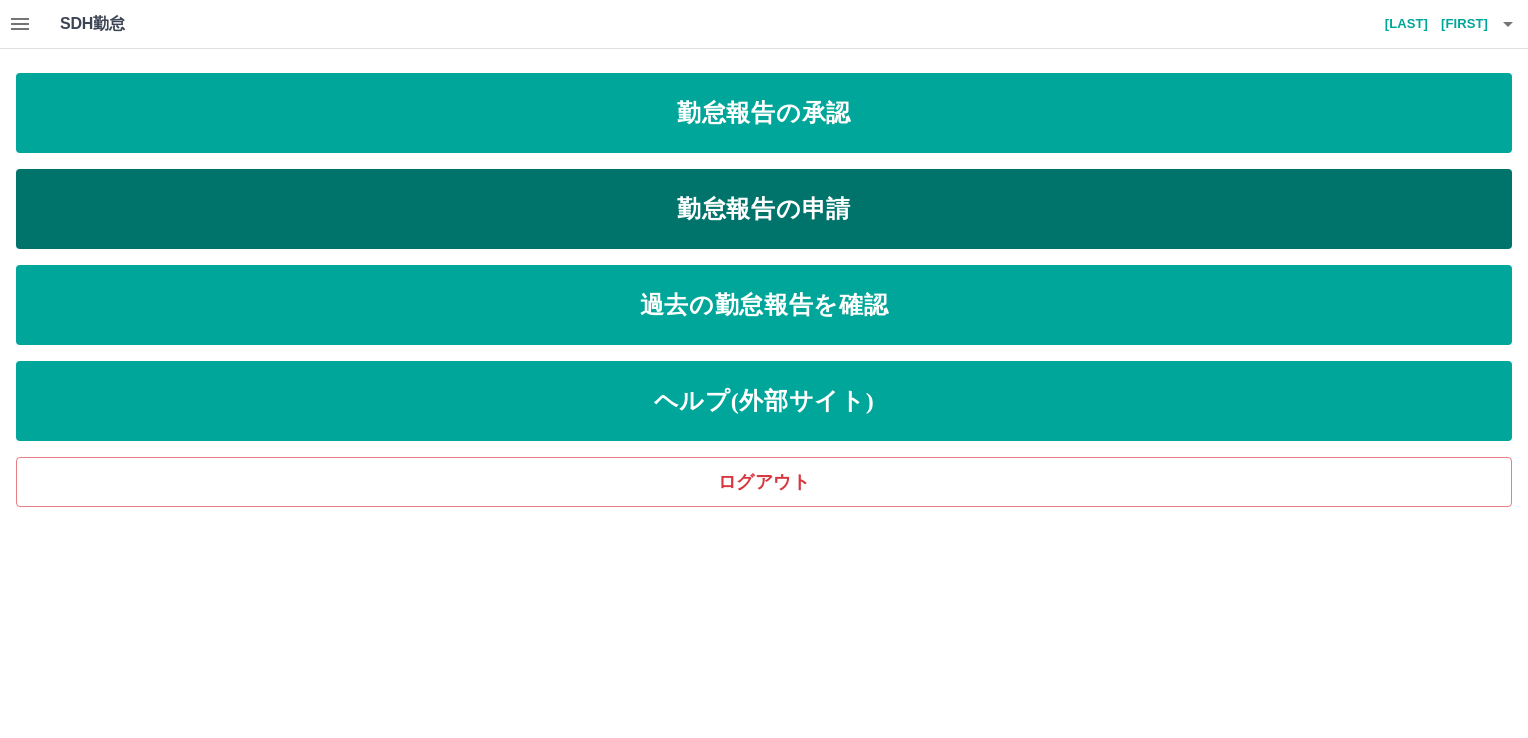 click on "勤怠報告の申請" at bounding box center (764, 209) 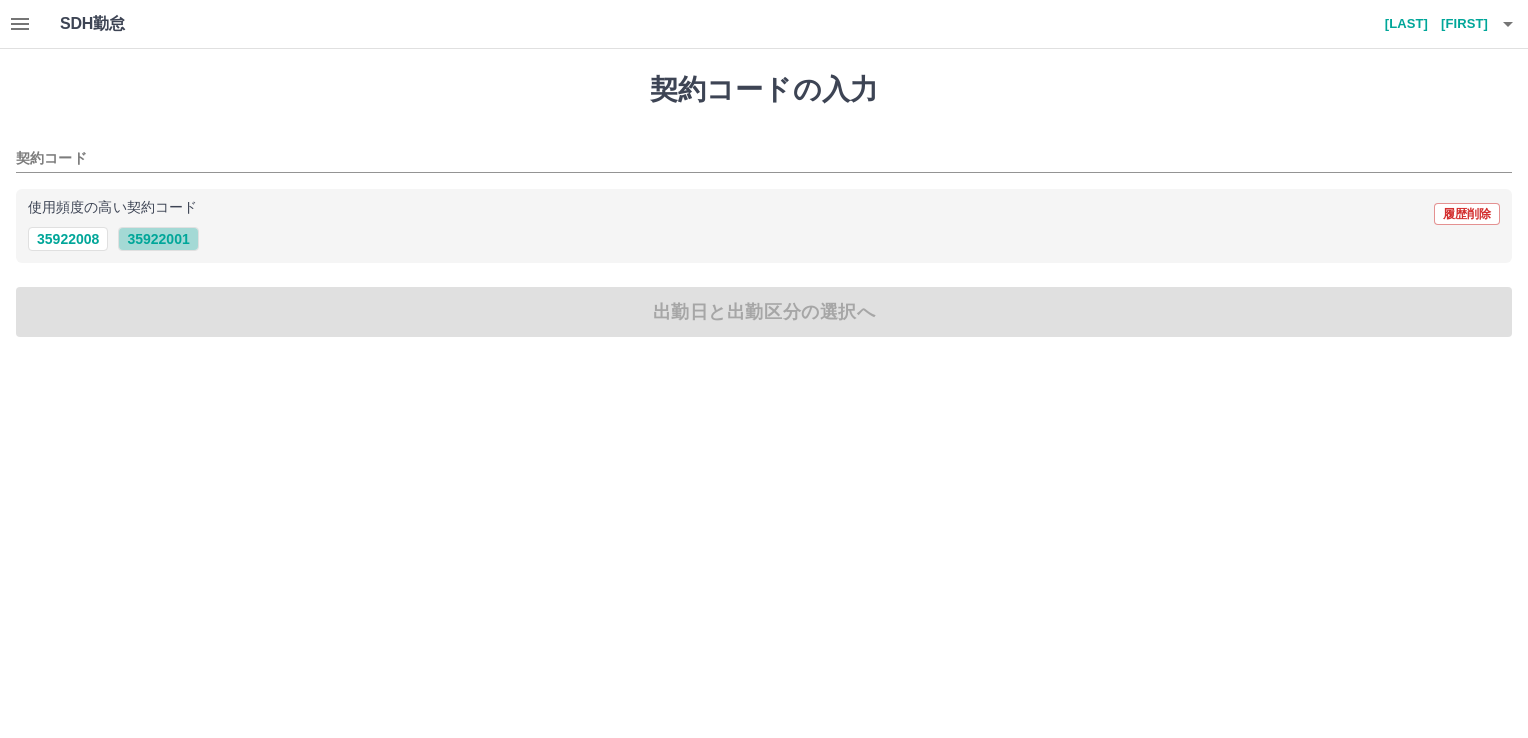 click on "35922001" at bounding box center [158, 239] 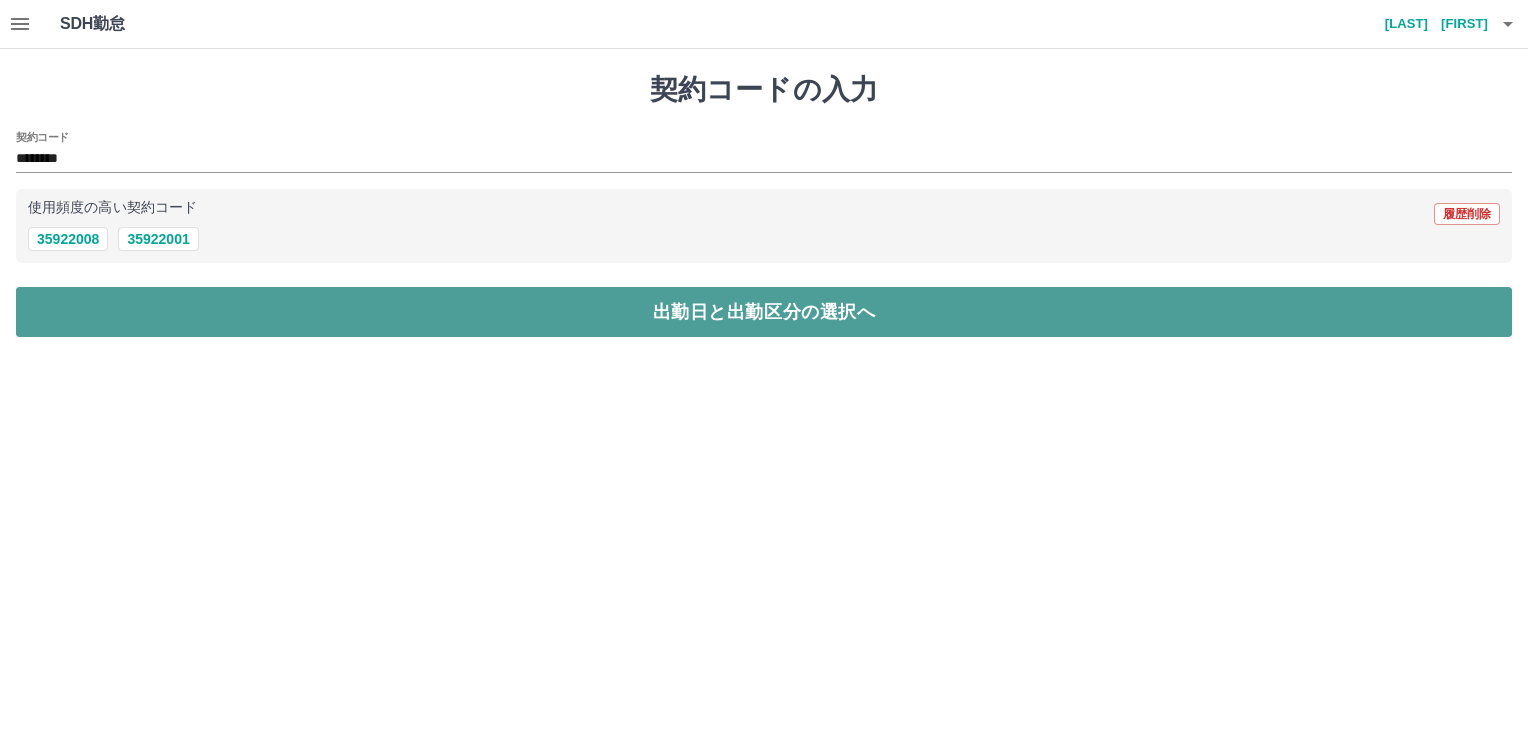 click on "出勤日と出勤区分の選択へ" at bounding box center [764, 312] 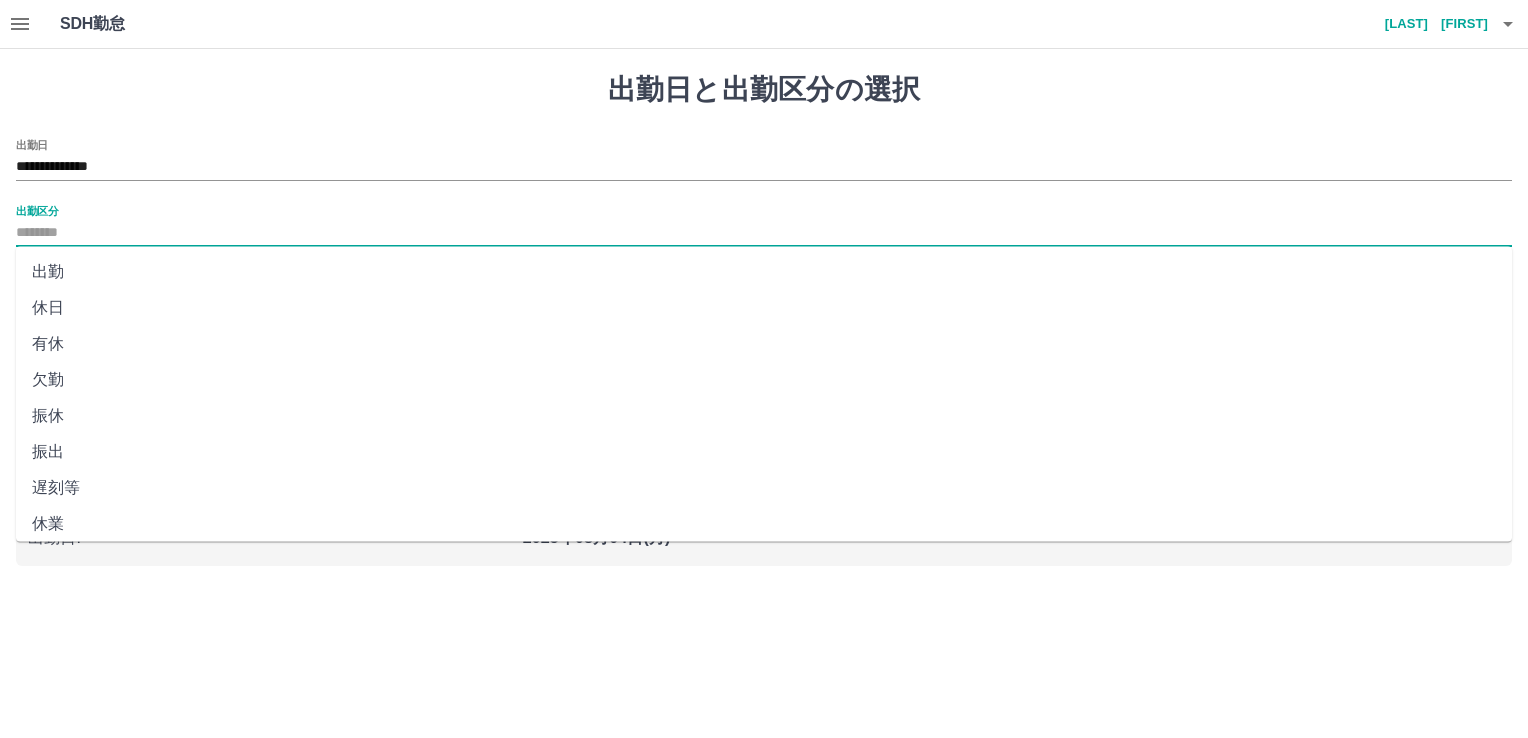 click on "出勤区分" at bounding box center (764, 233) 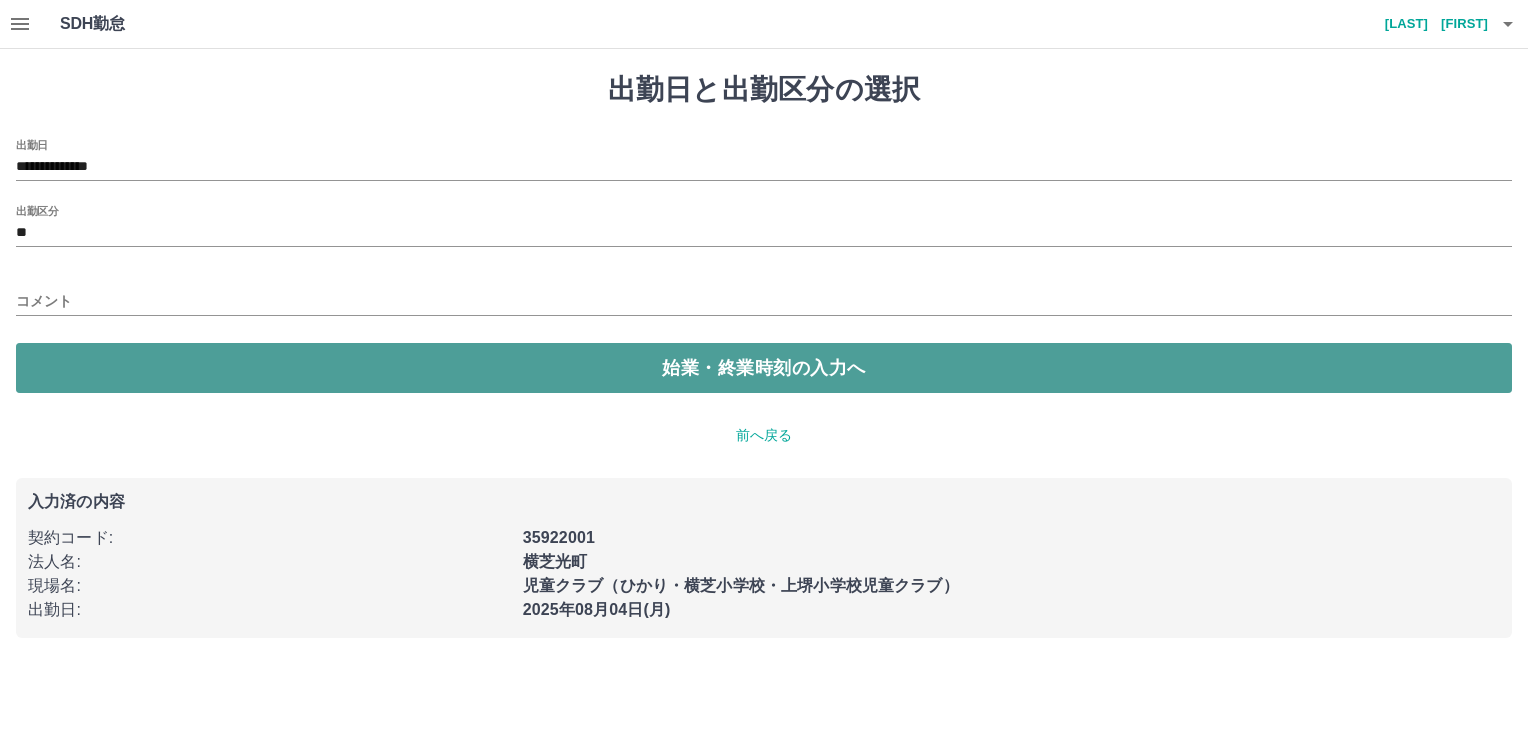 click on "始業・終業時刻の入力へ" at bounding box center [764, 368] 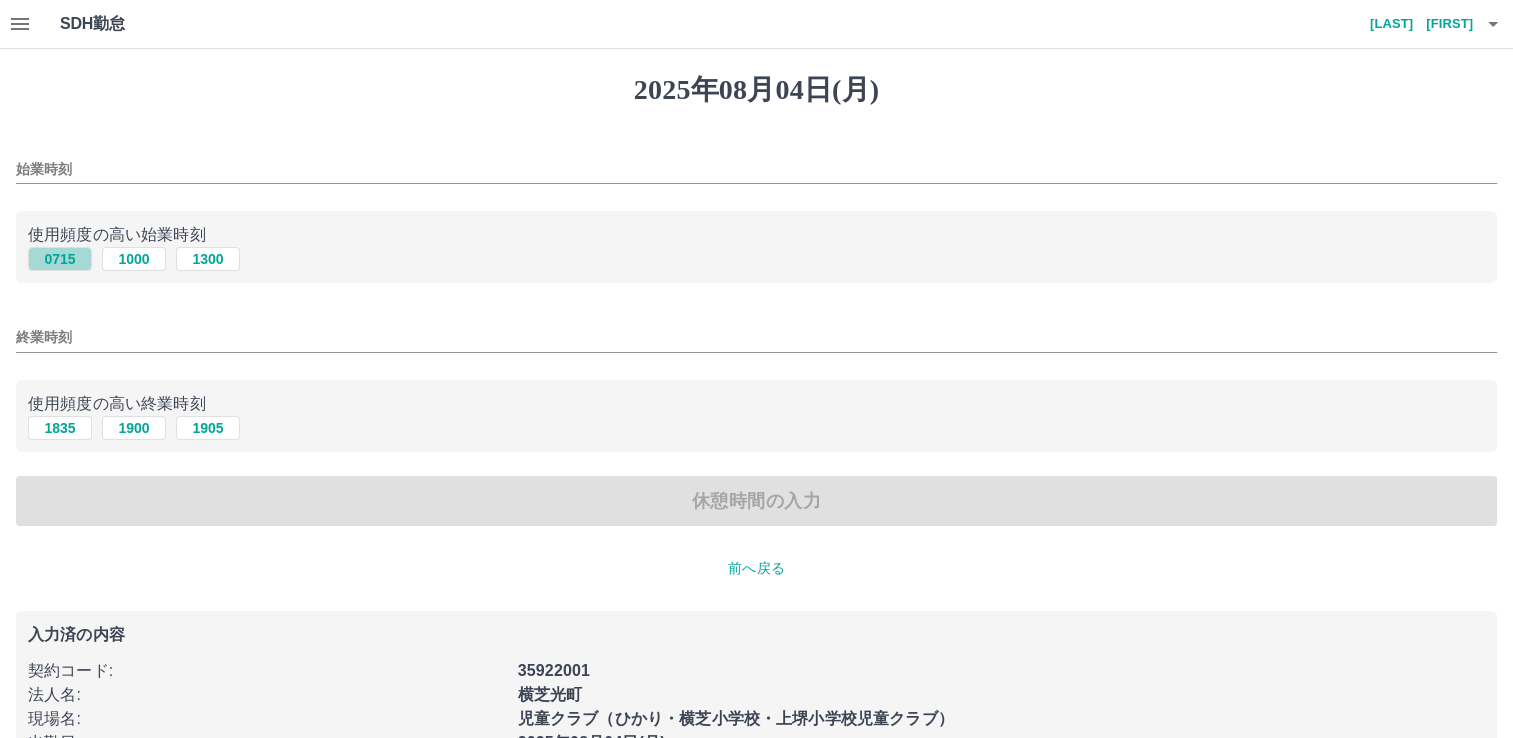 click on "0715" at bounding box center [60, 259] 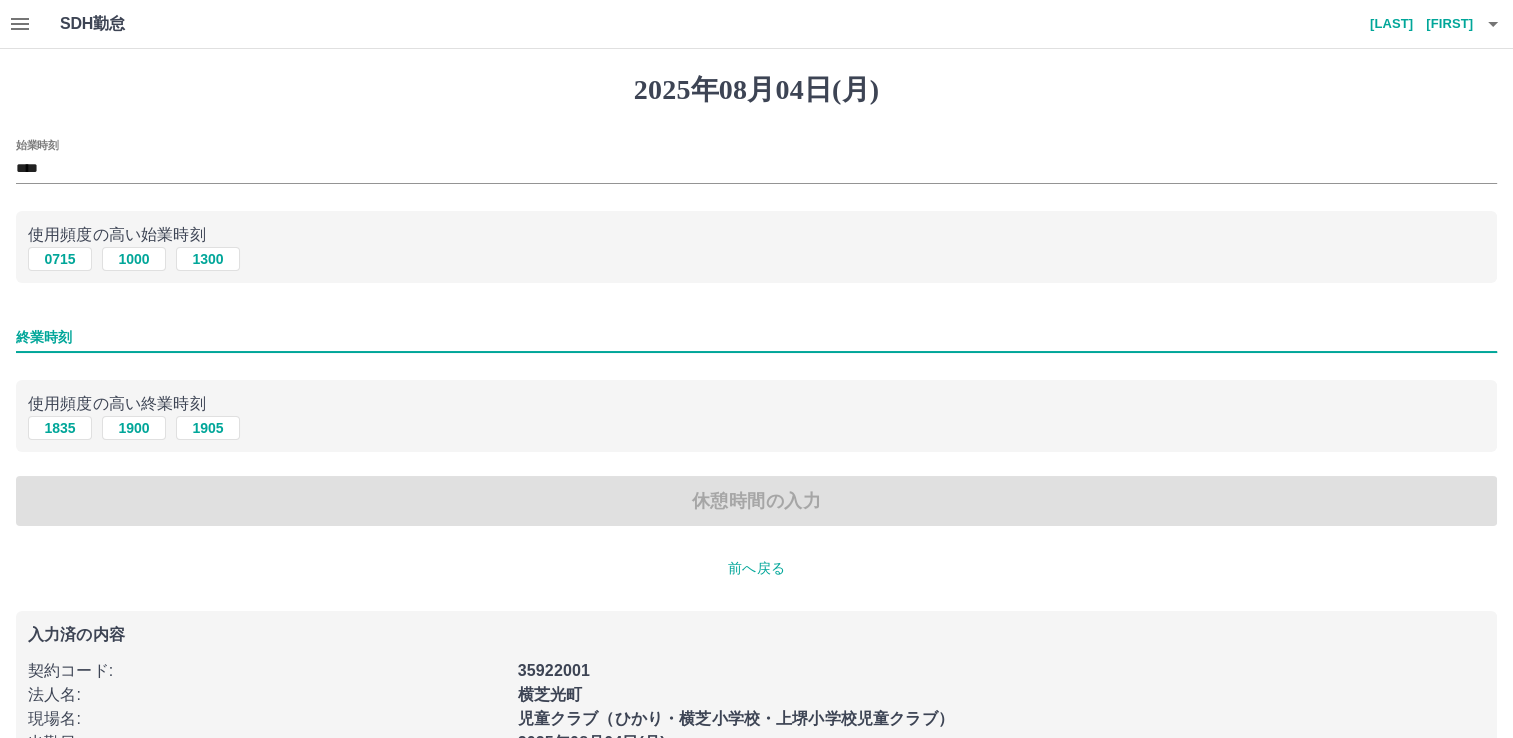 click on "終業時刻" at bounding box center [756, 337] 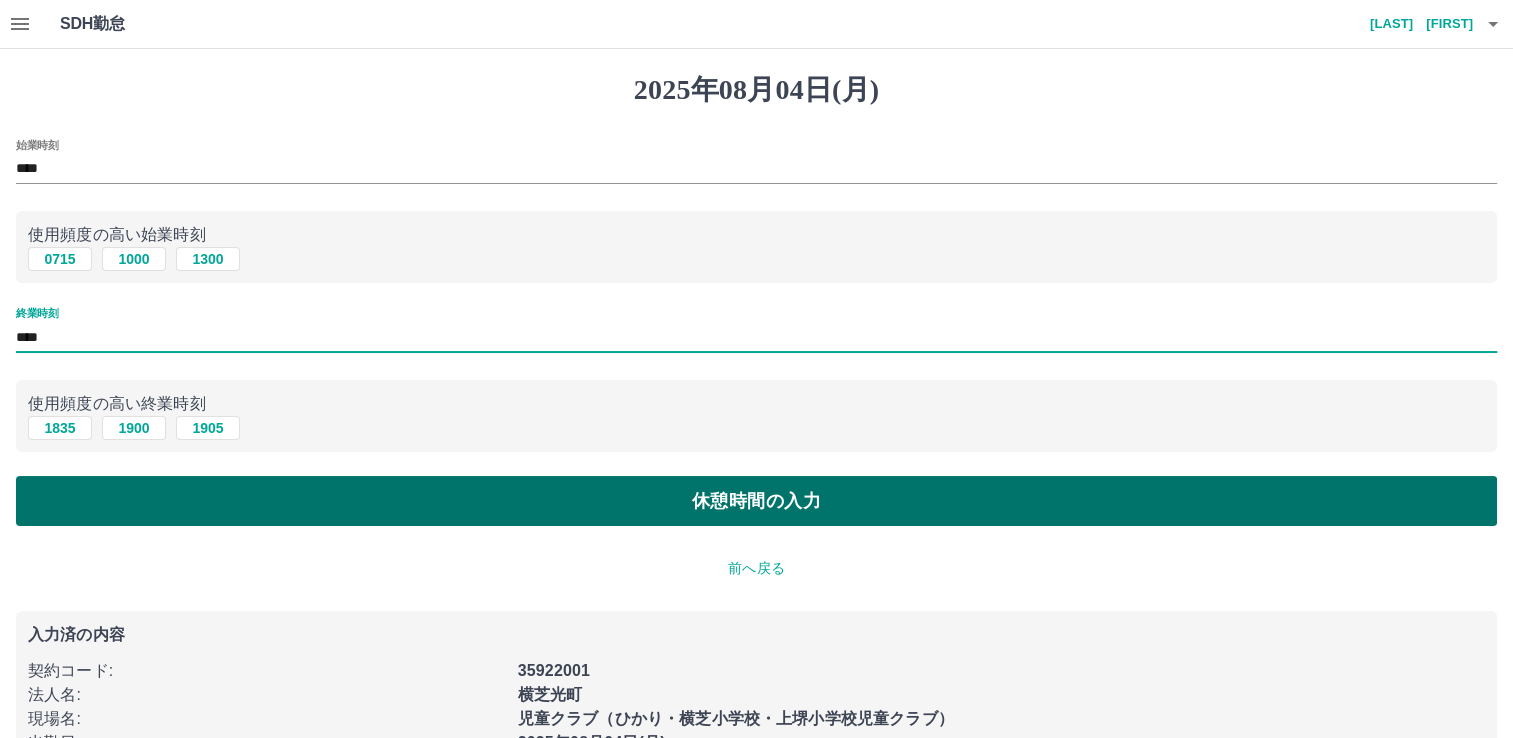 type on "****" 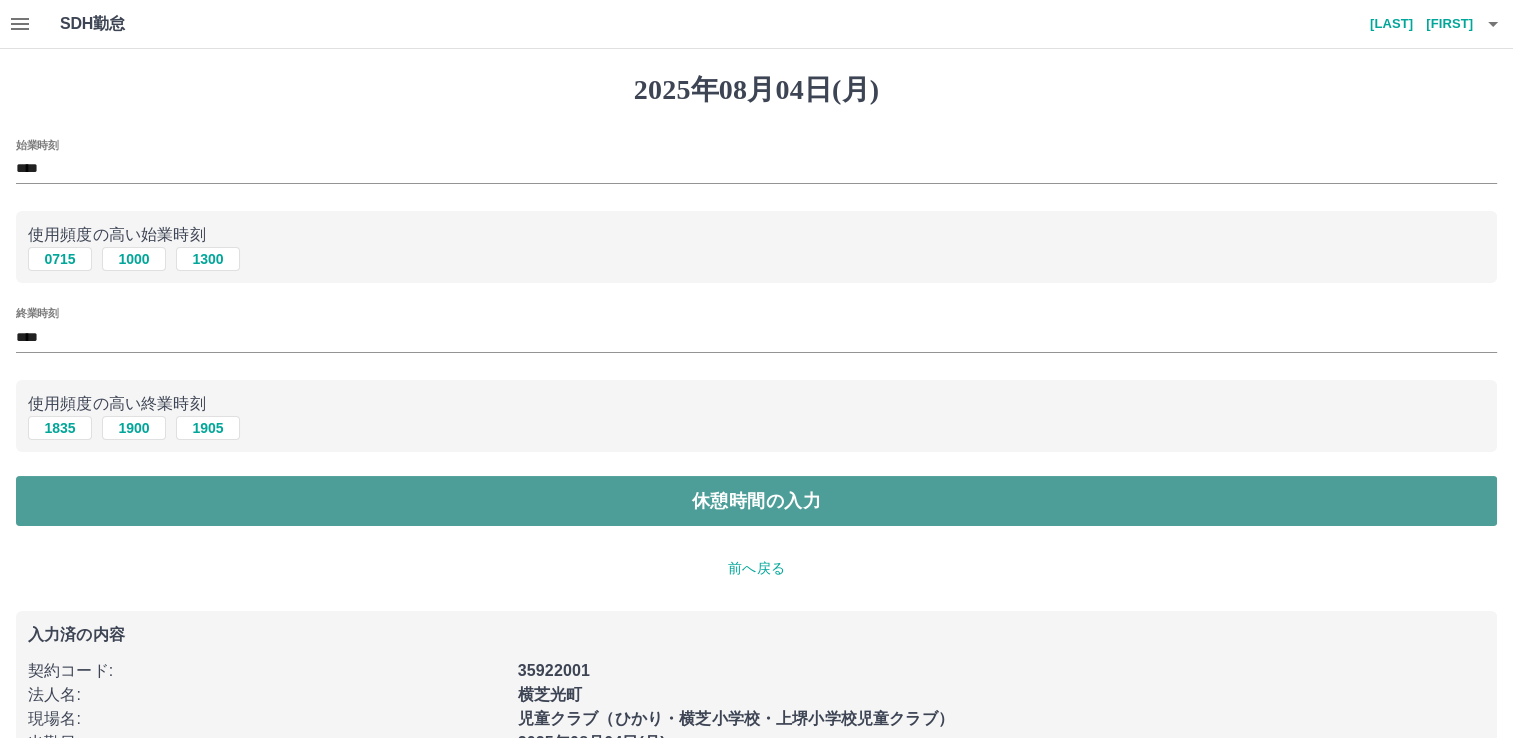 click on "休憩時間の入力" at bounding box center [756, 501] 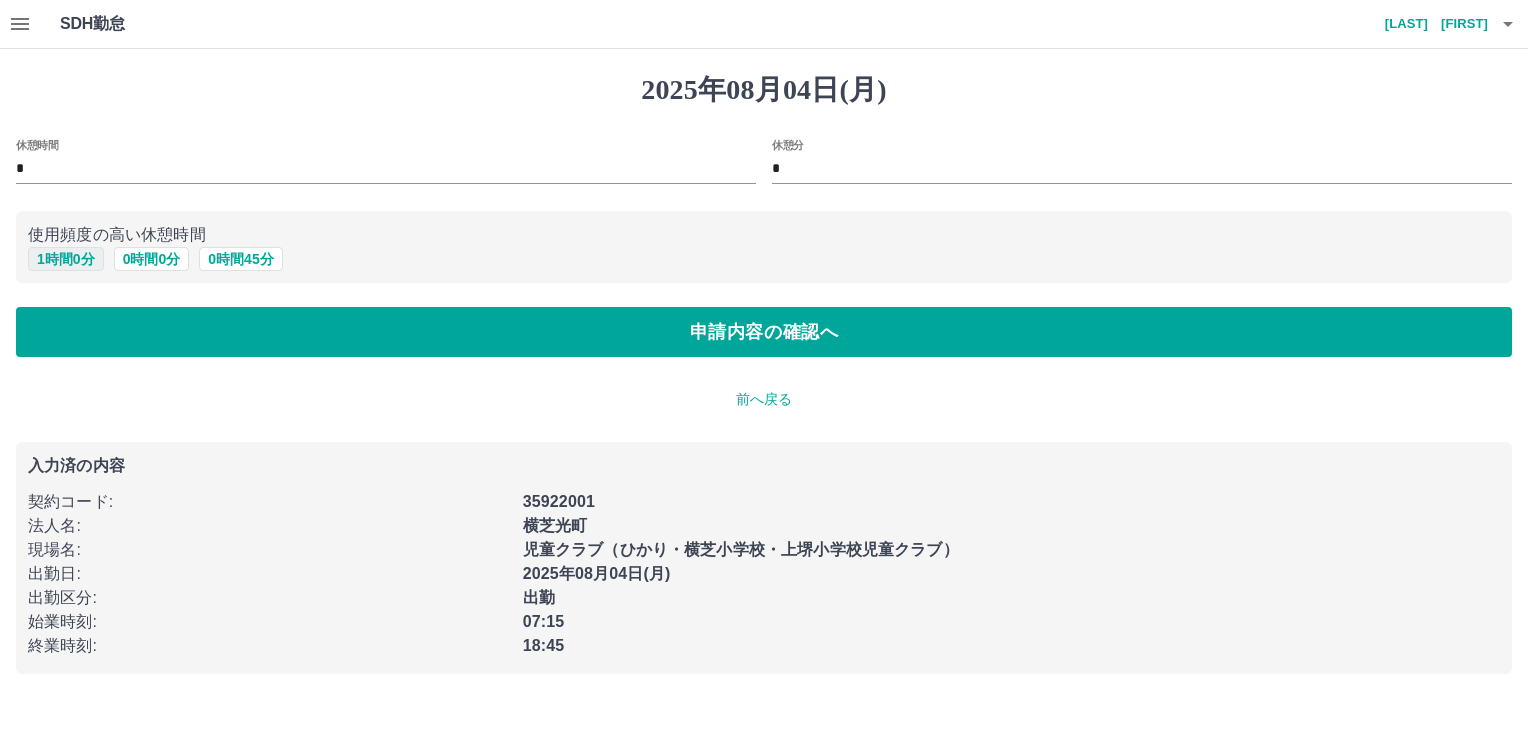 click on "1 時間 0 分" at bounding box center (66, 259) 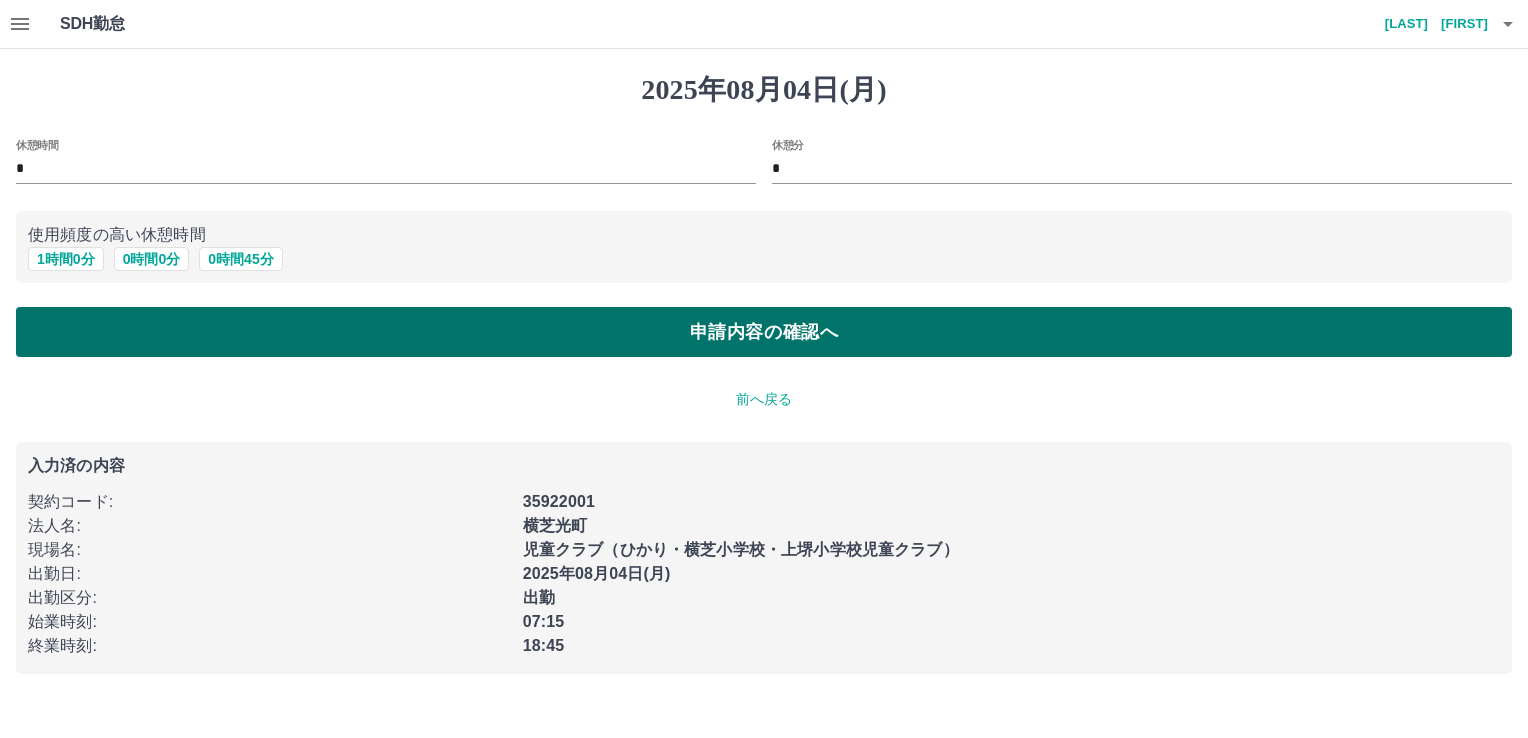 click on "申請内容の確認へ" at bounding box center (764, 332) 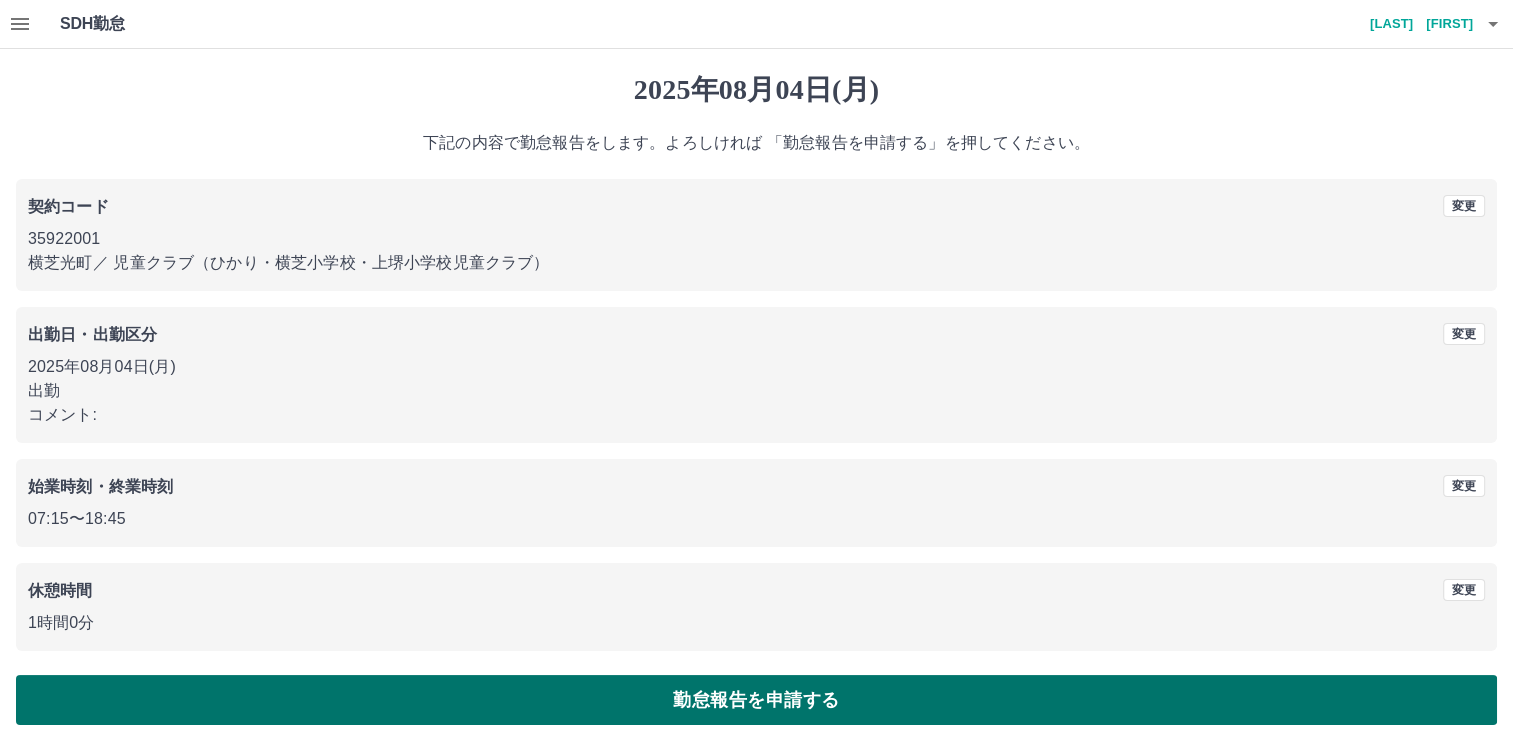 click on "勤怠報告を申請する" at bounding box center (756, 700) 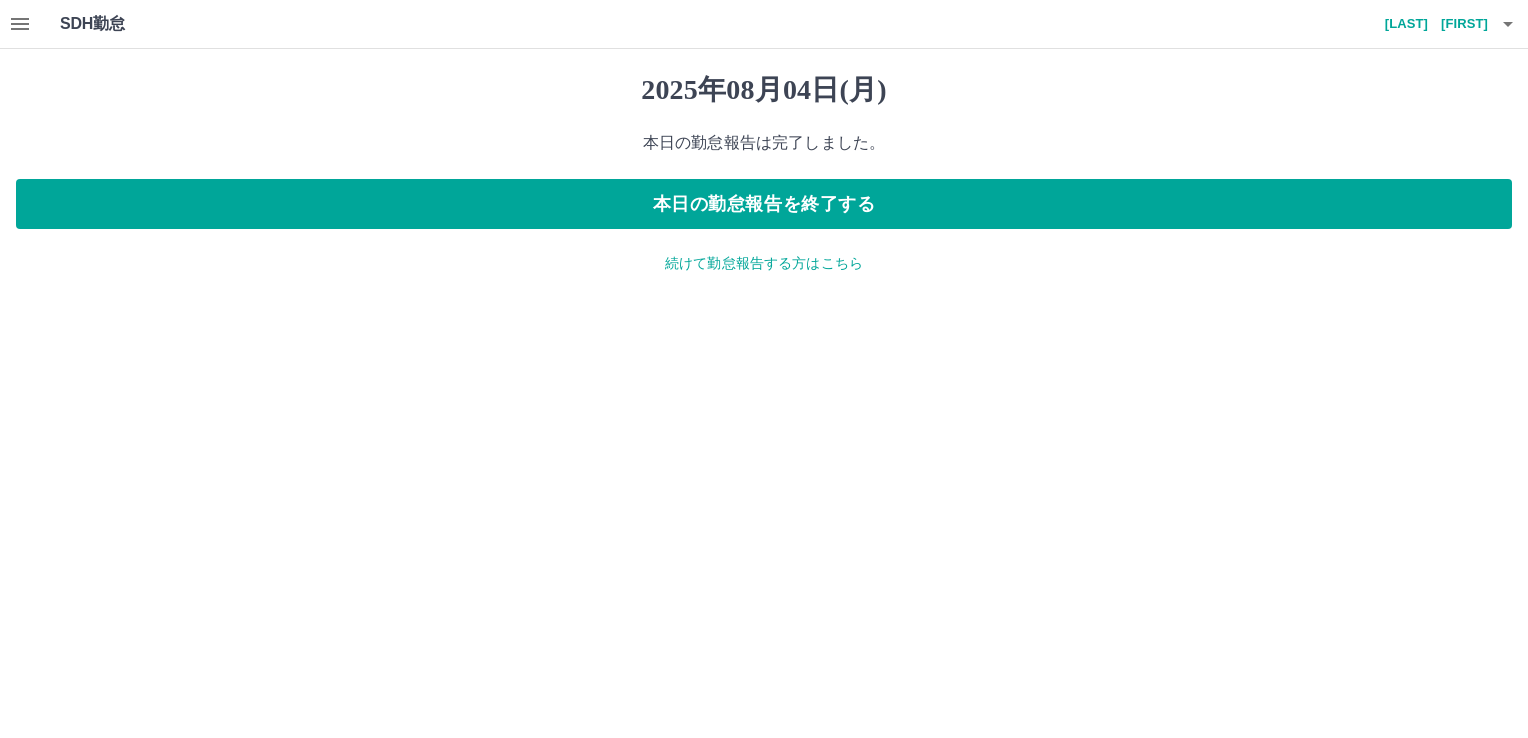 click 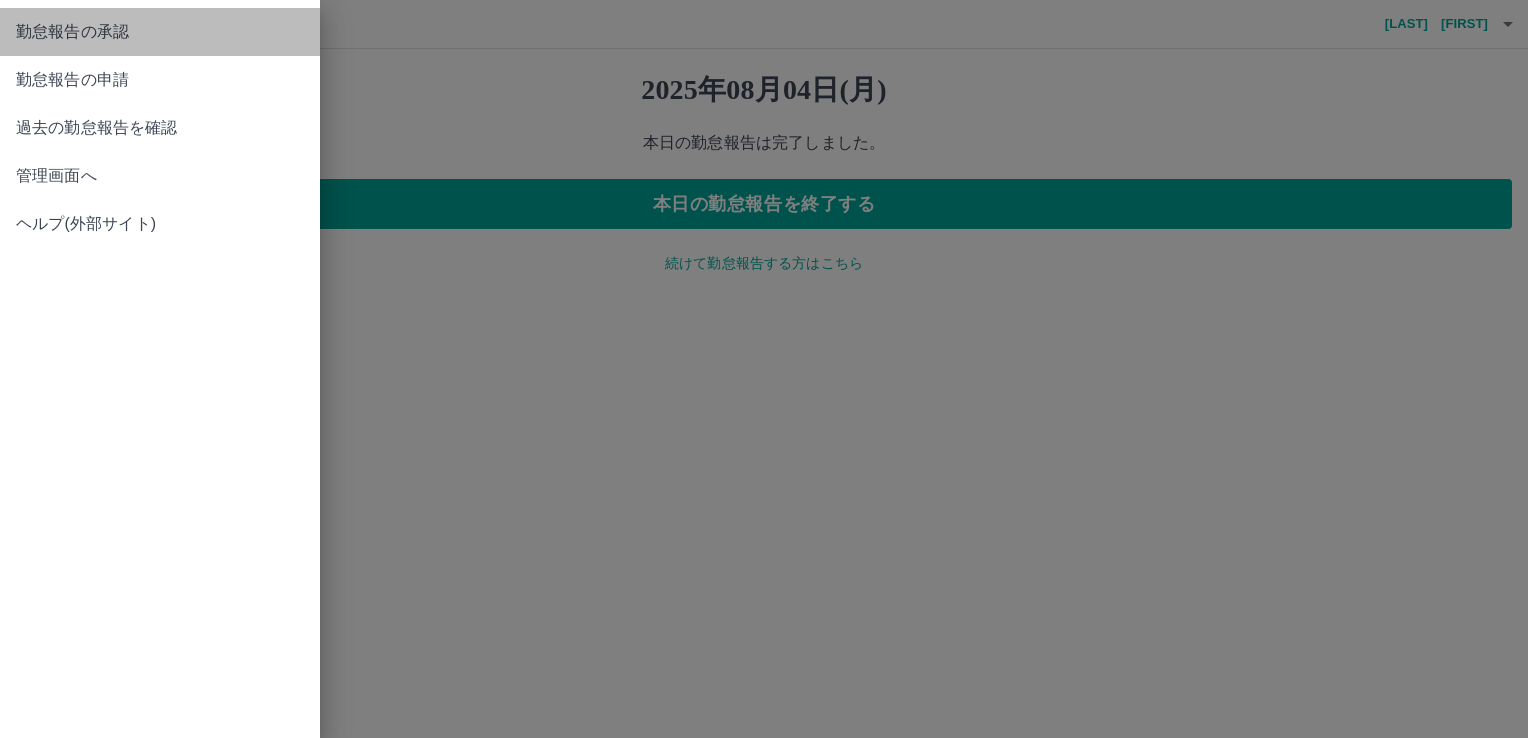 click on "勤怠報告の承認" at bounding box center [160, 32] 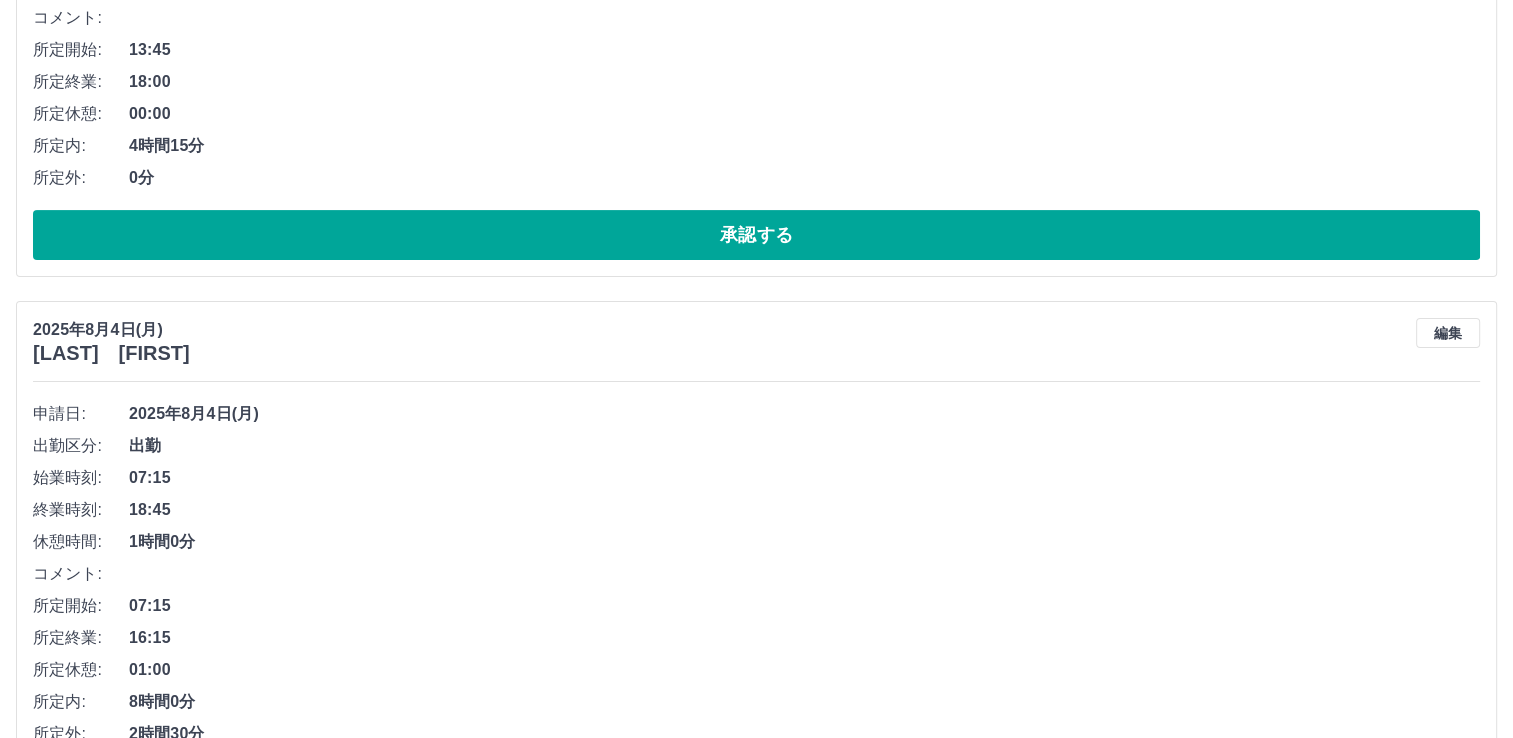 scroll, scrollTop: 700, scrollLeft: 0, axis: vertical 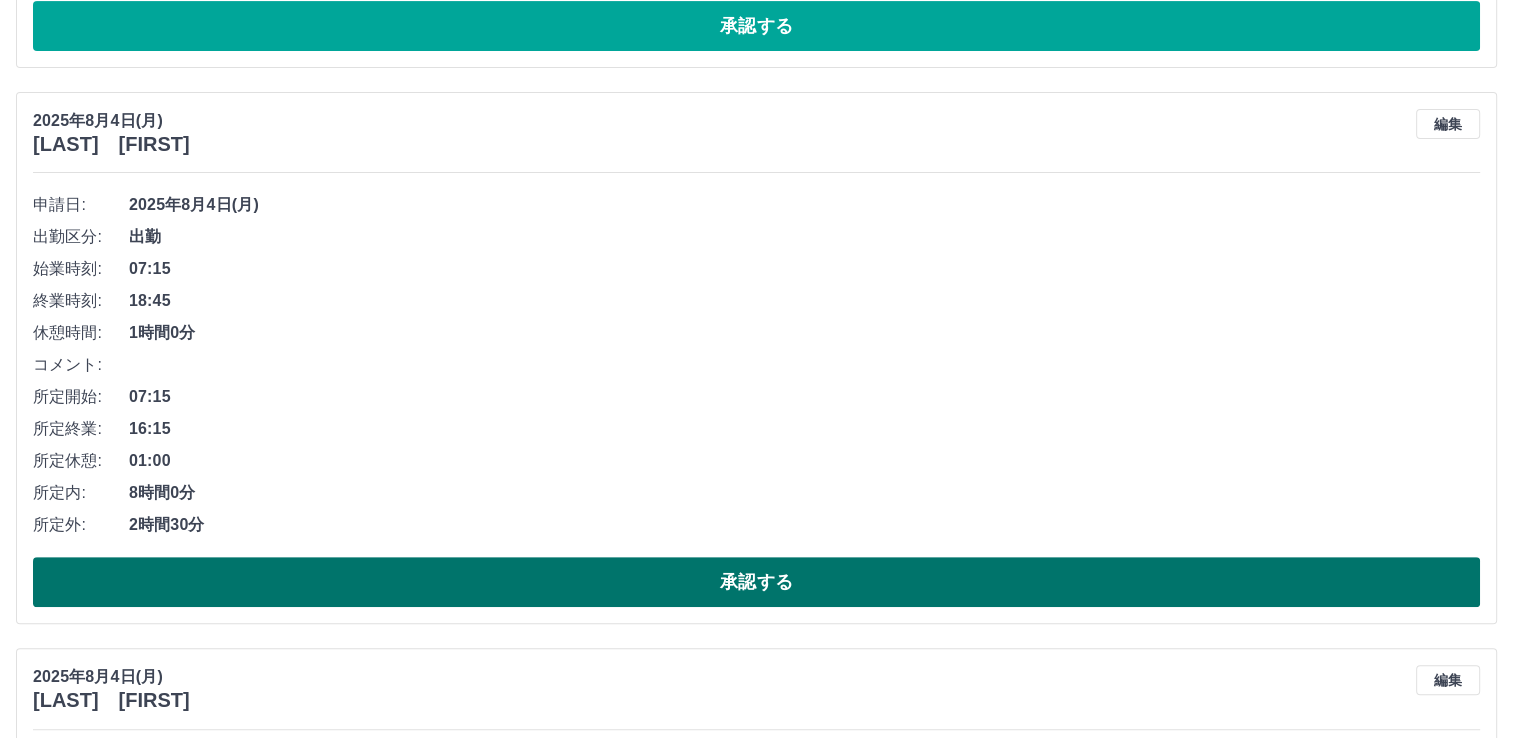 click on "承認する" at bounding box center [756, 582] 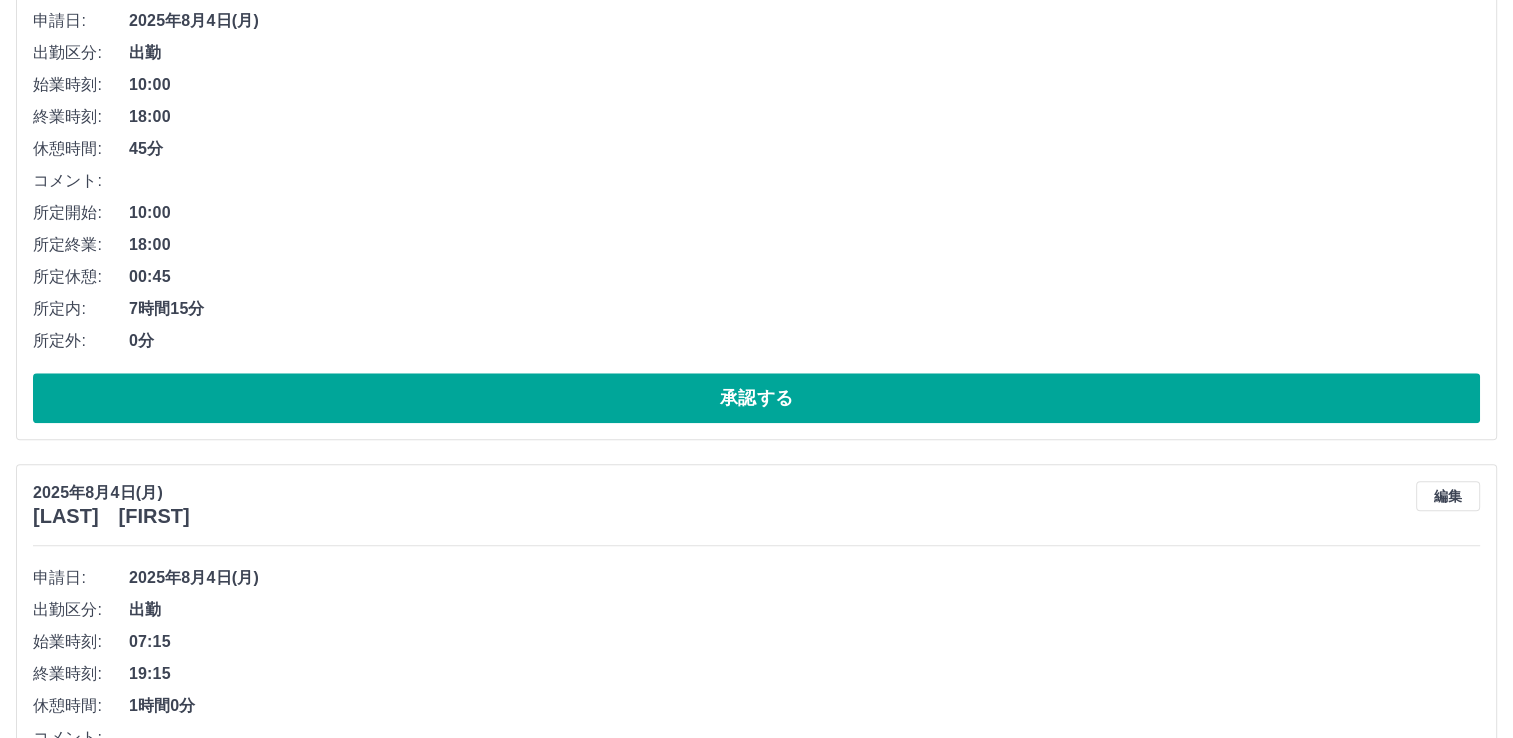 scroll, scrollTop: 1677, scrollLeft: 0, axis: vertical 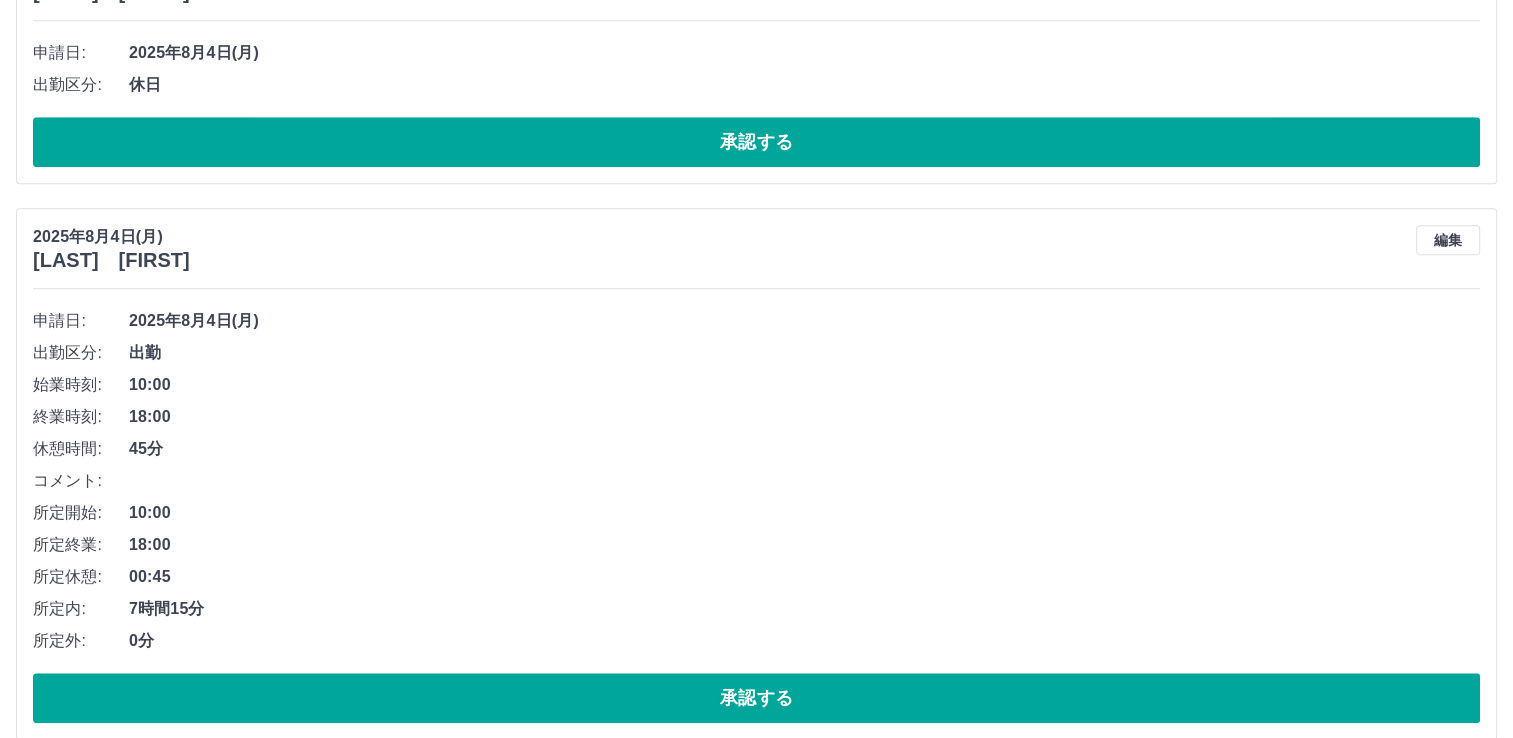 click on "休日" at bounding box center (804, 85) 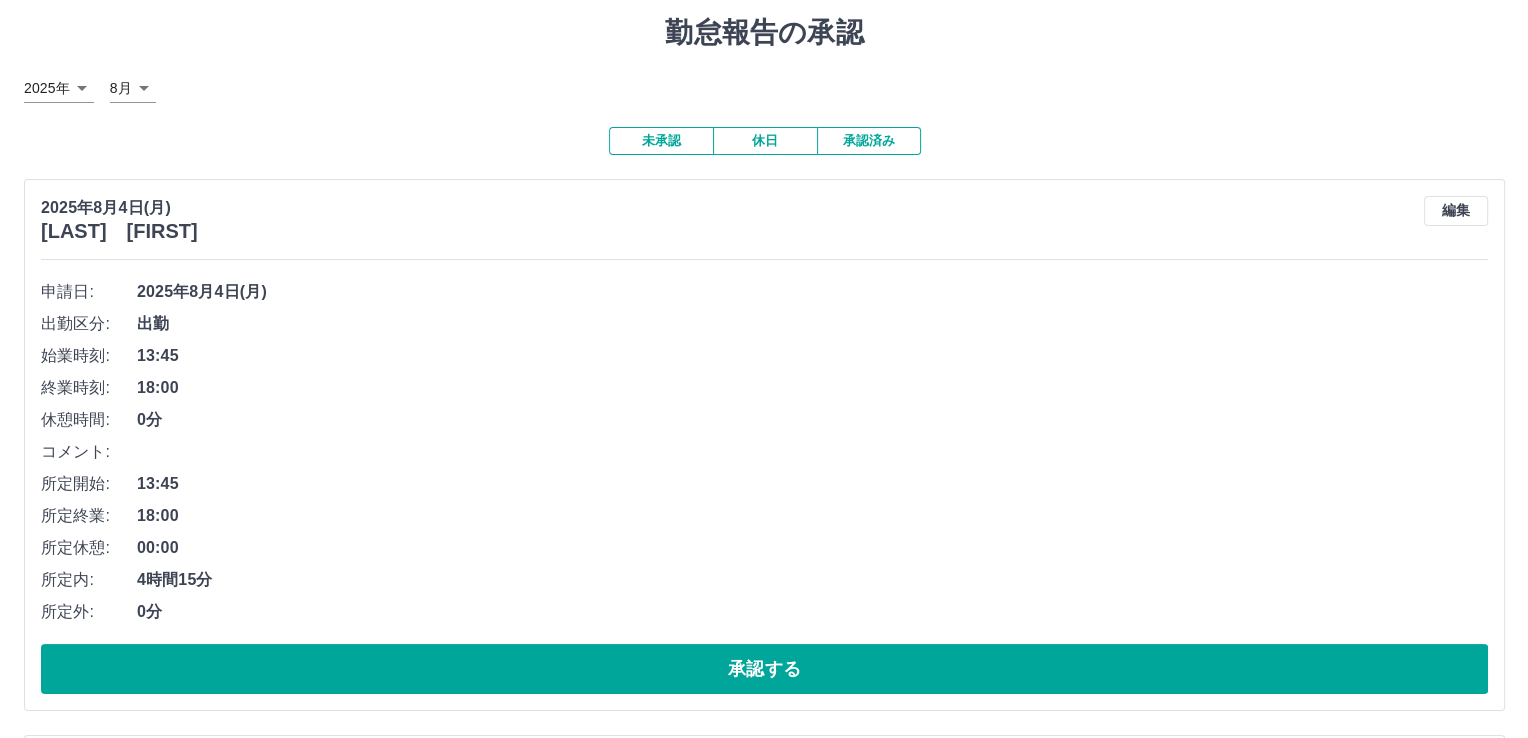 scroll, scrollTop: 0, scrollLeft: 0, axis: both 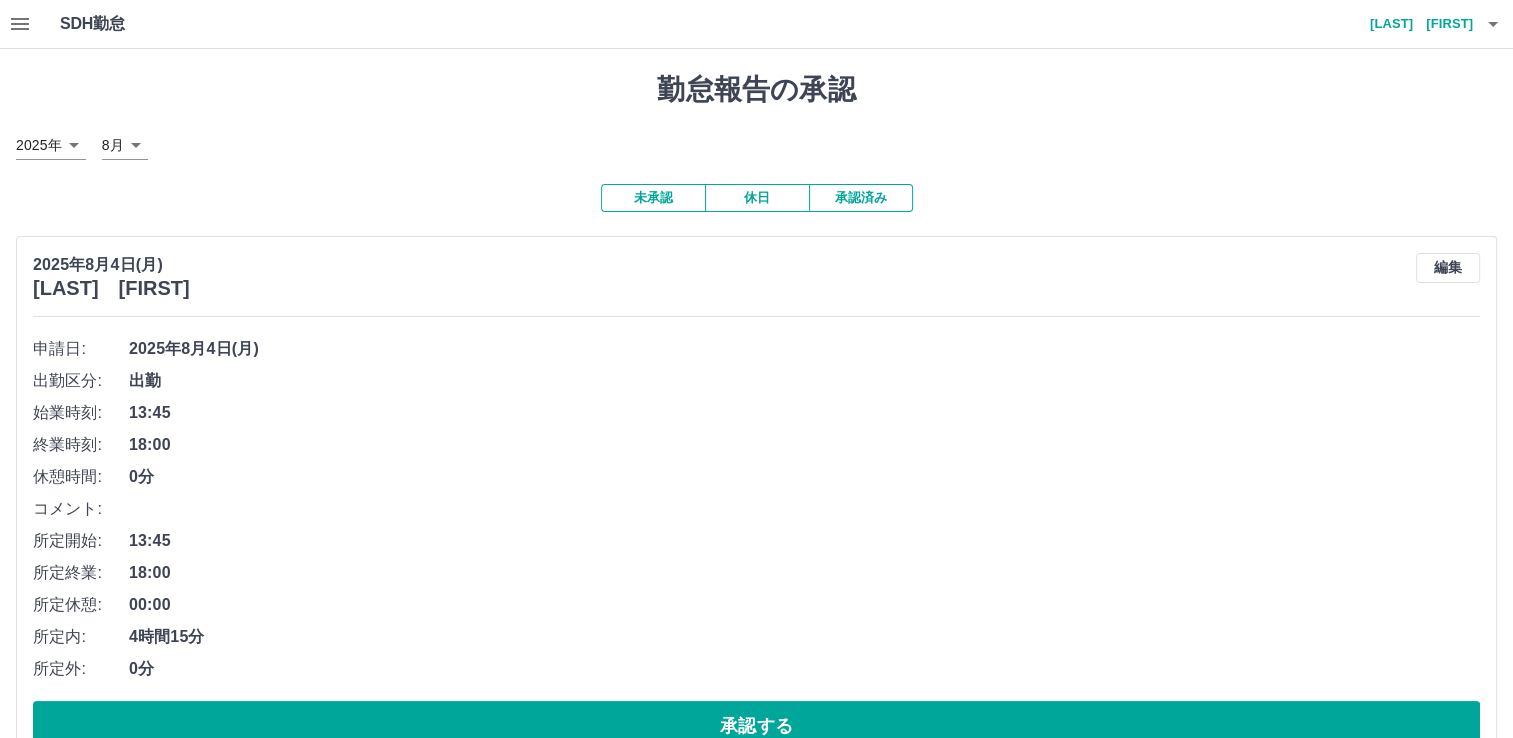 click at bounding box center (1493, 24) 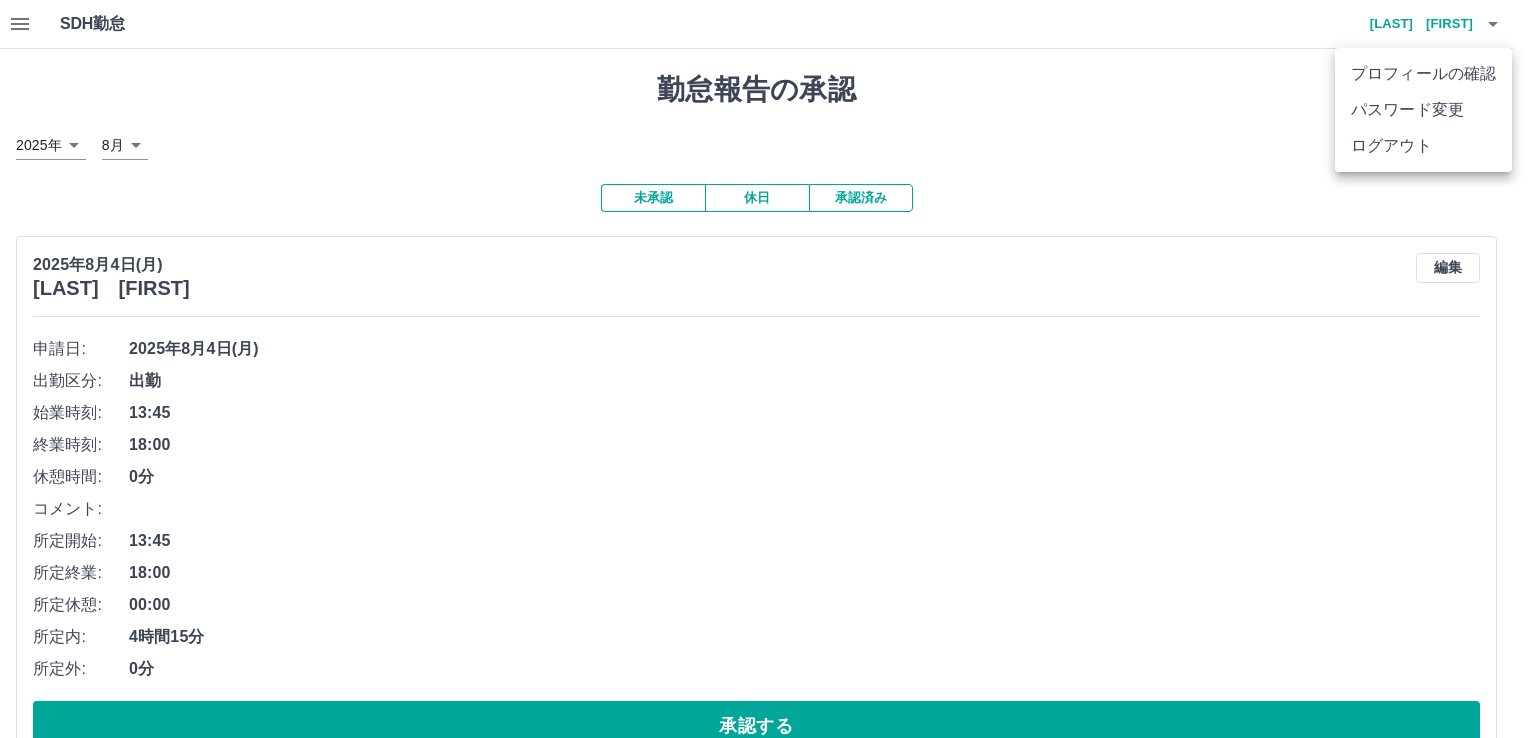 click on "ログアウト" at bounding box center [1423, 146] 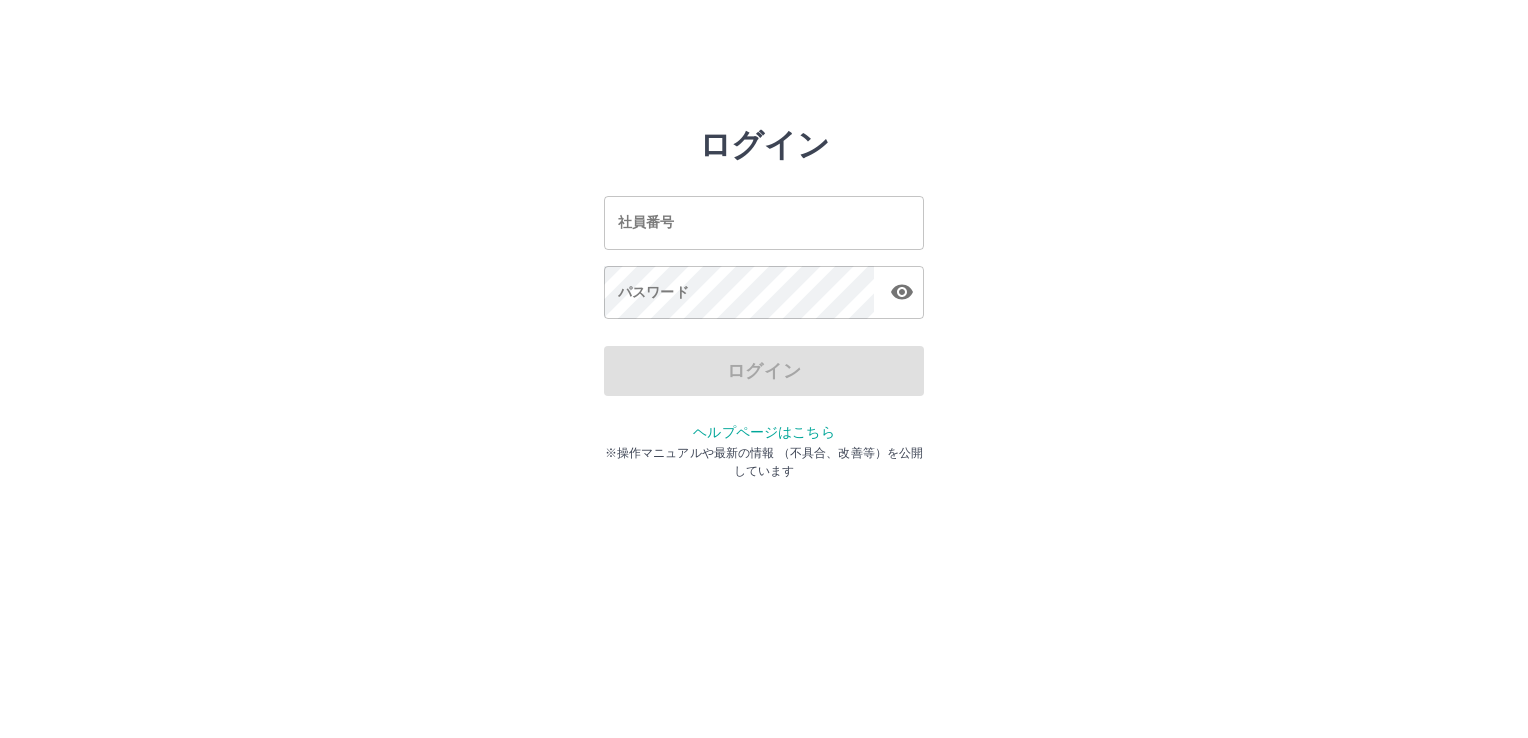 scroll, scrollTop: 0, scrollLeft: 0, axis: both 